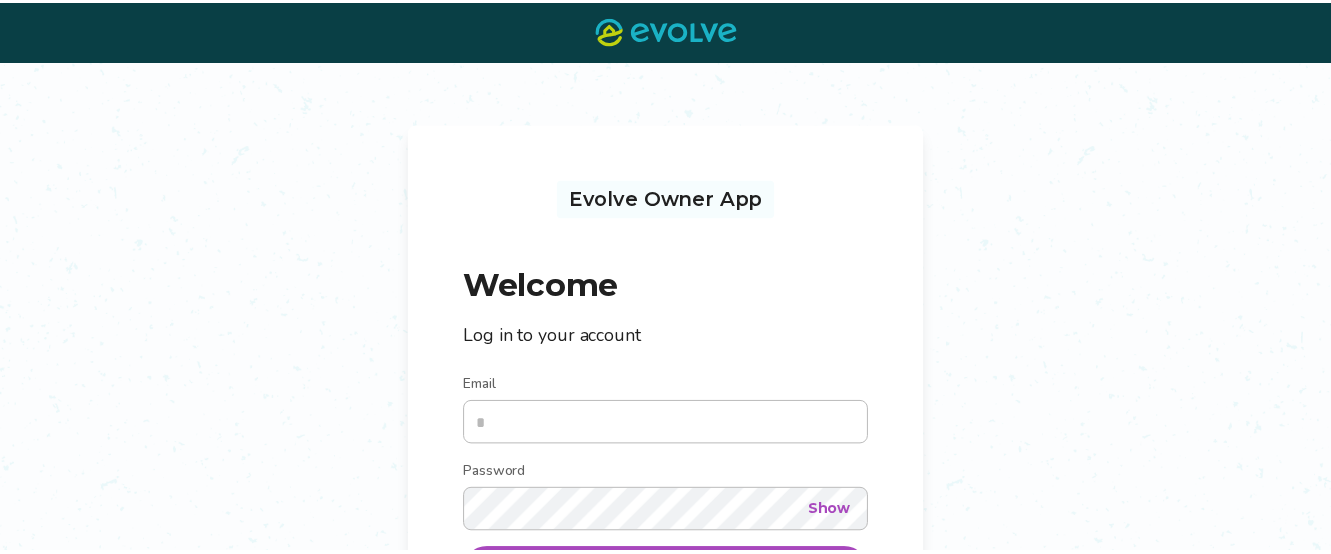 scroll, scrollTop: 0, scrollLeft: 0, axis: both 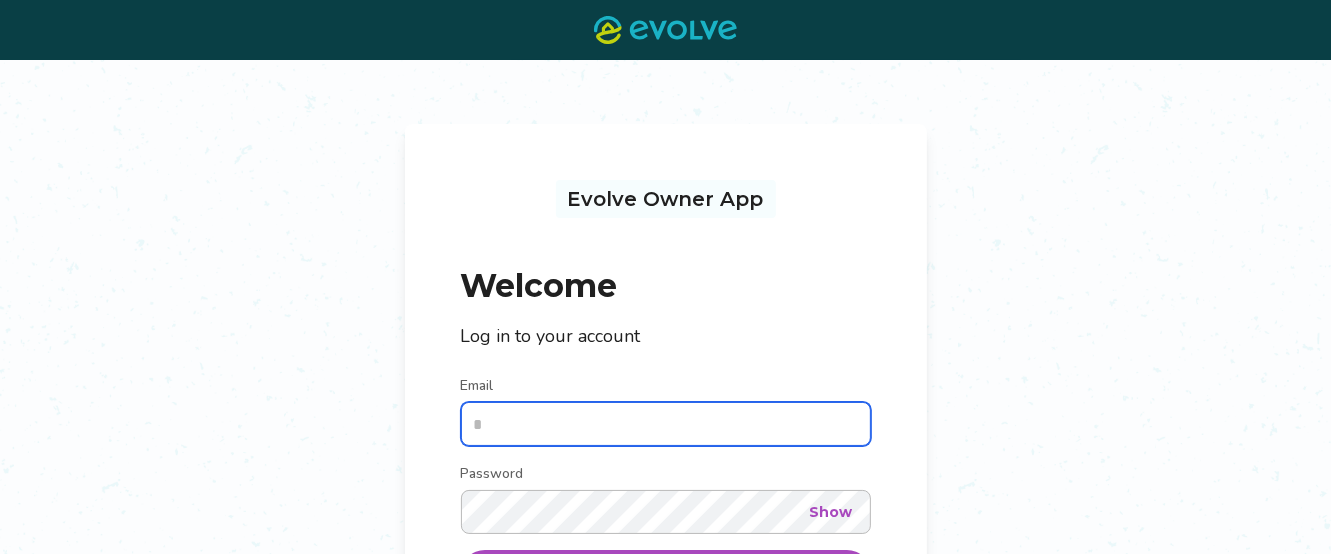 type on "**********" 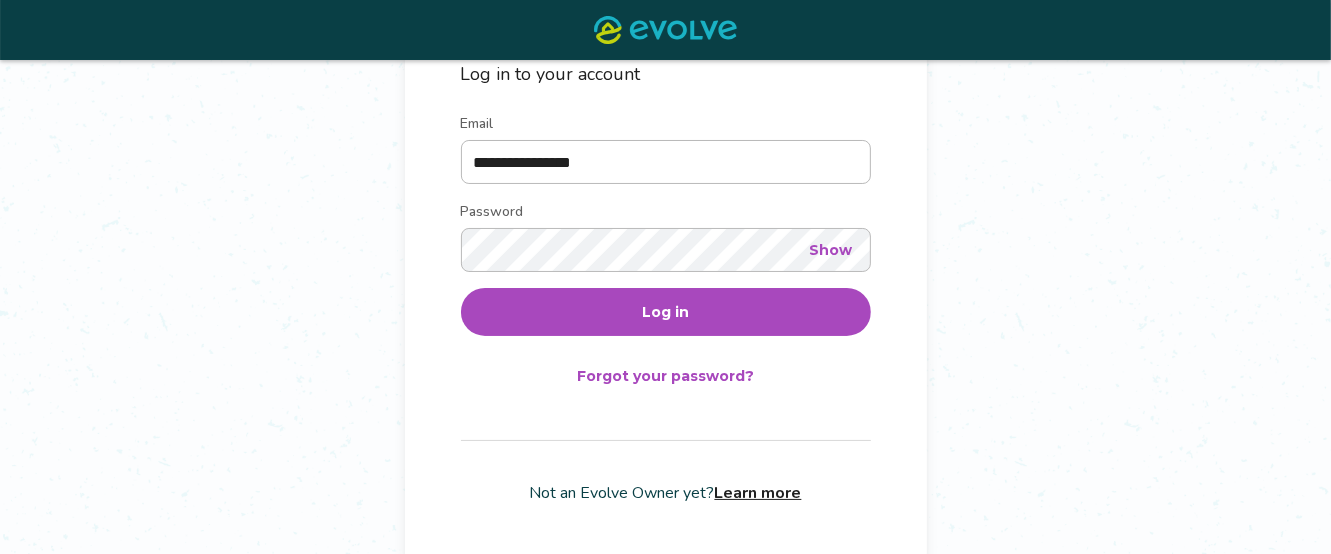 scroll, scrollTop: 266, scrollLeft: 0, axis: vertical 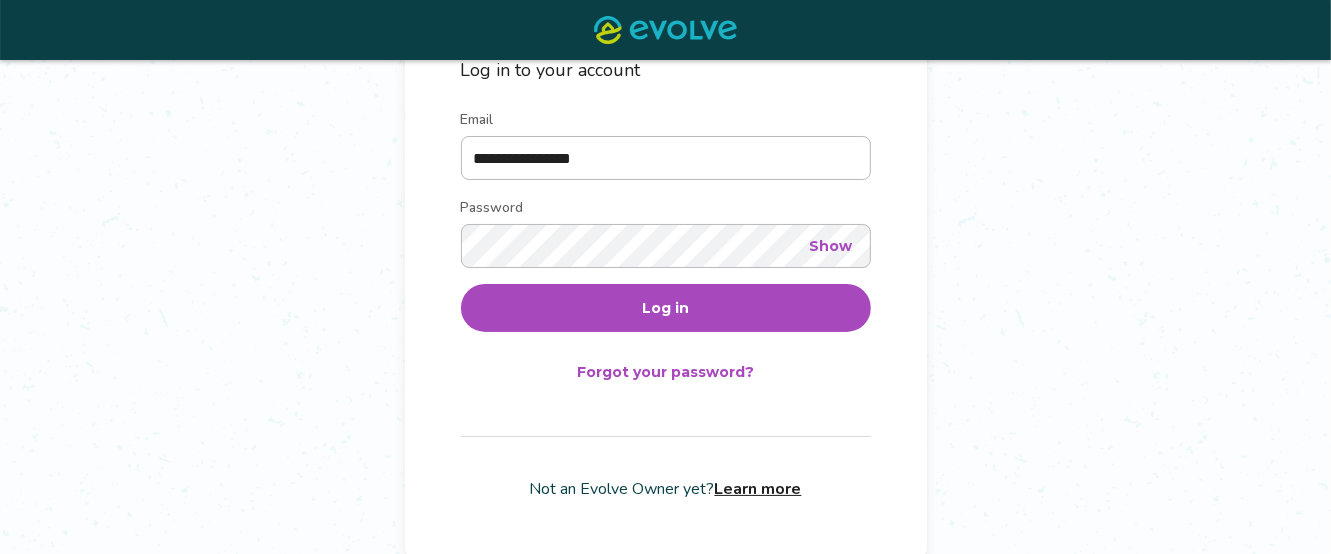 click on "Log in" at bounding box center (666, 308) 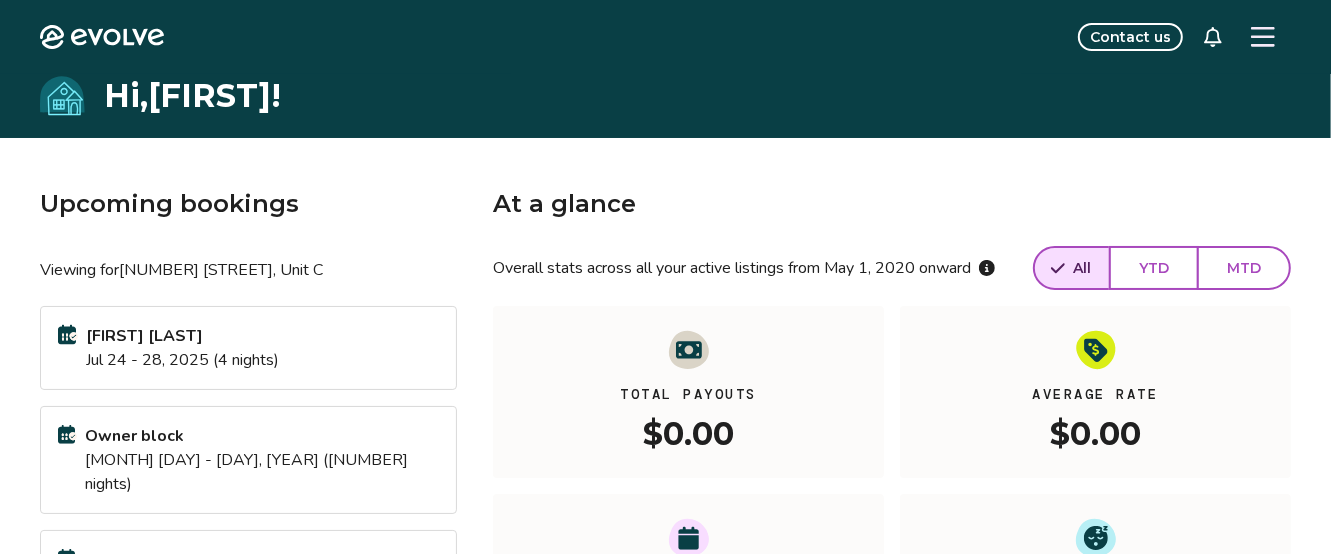 drag, startPoint x: 1329, startPoint y: 231, endPoint x: 1334, endPoint y: 255, distance: 24.5153 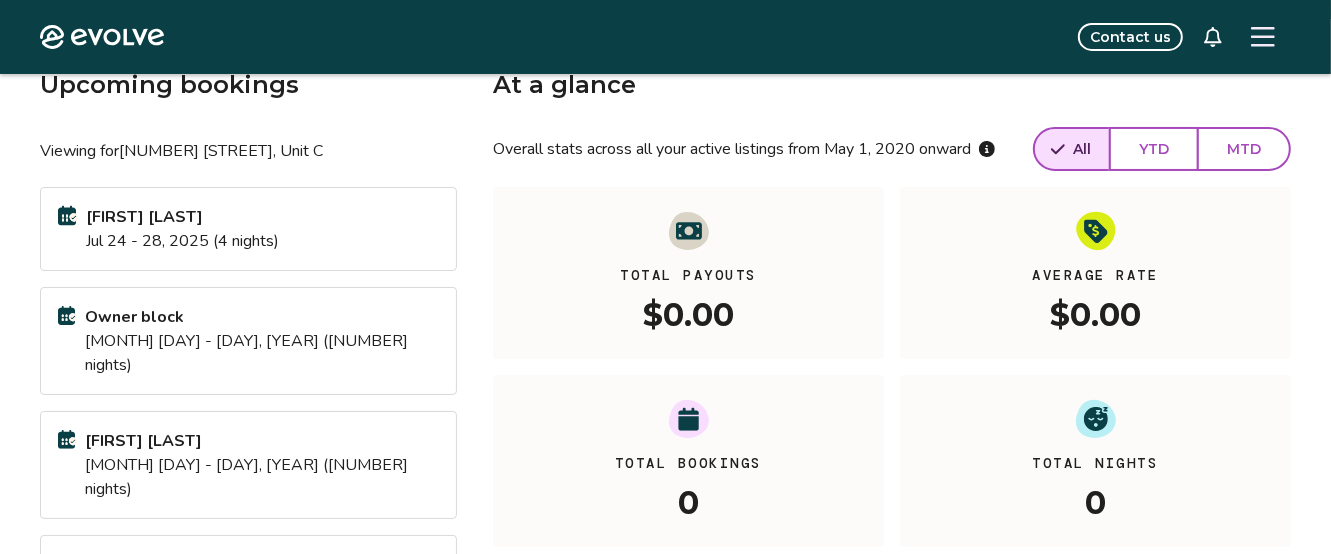 scroll, scrollTop: 120, scrollLeft: 0, axis: vertical 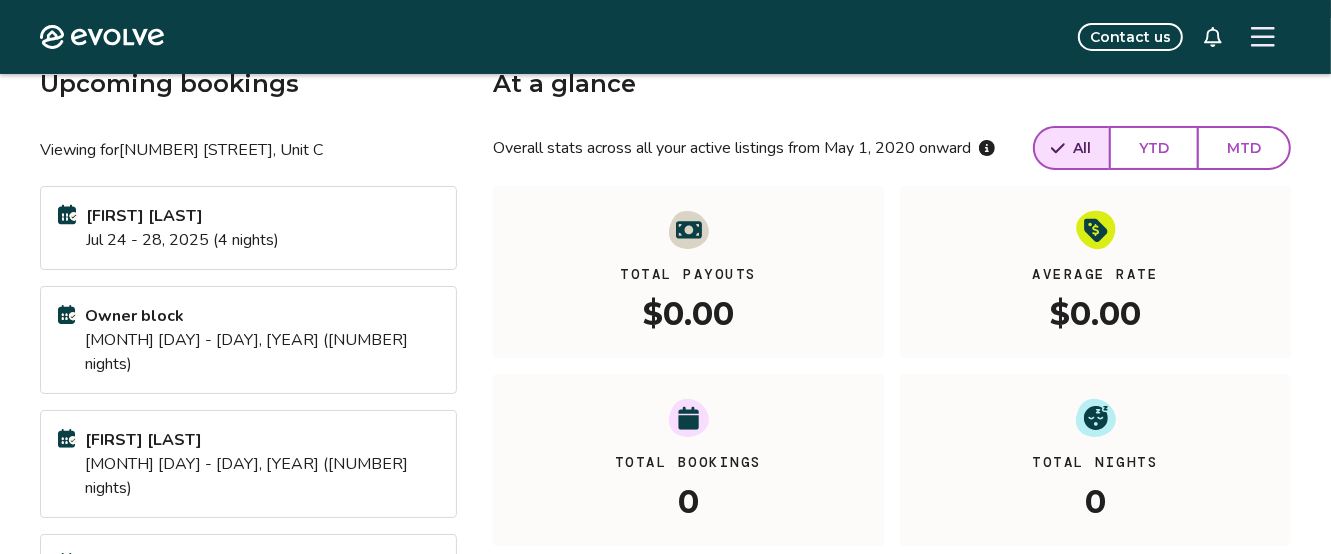 click on "[FIRST] [LAST]" at bounding box center [182, 216] 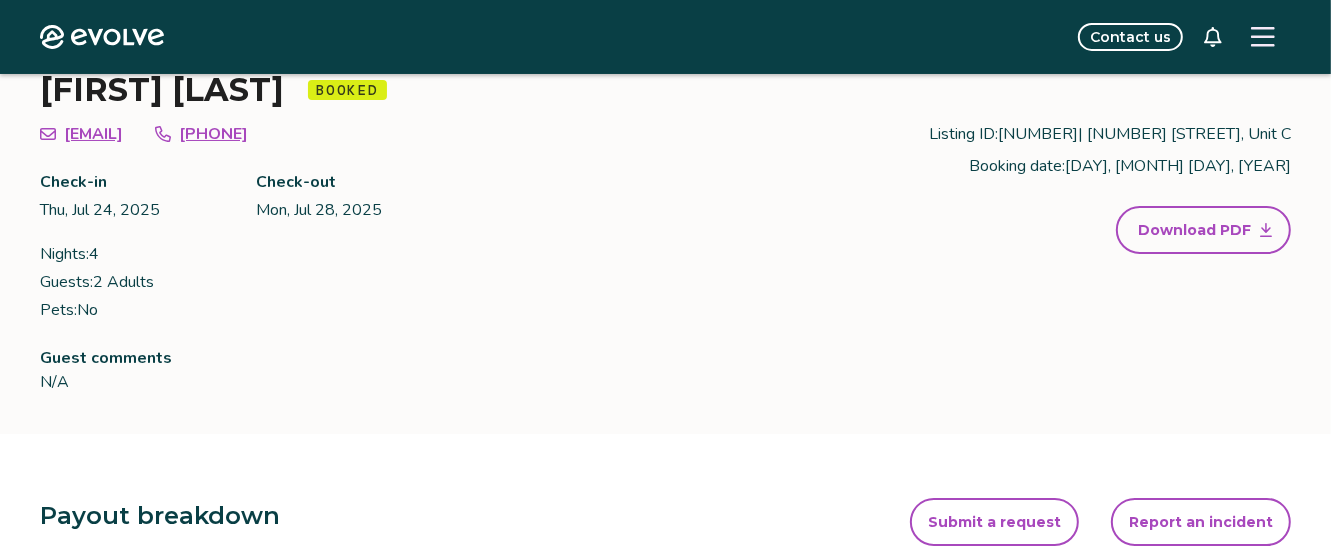 click on "Back Booking ID: [NUMBER] | Booking site: VRBO [FIRST] [LAST] Booked [EMAIL] [PHONE] Check-in [DAY], [MONTH] [DAY], [YEAR] Check-out [DAY], [MONTH] [DAY], [YEAR] Nights: [NUMBER] Guests: 2 Adults Pets: No Listing ID: [NUMBER] | [NUMBER] [STREET], Unit C Booking date: [DAY], [MONTH] [DAY], [YEAR] Download PDF Guest comments N/A" at bounding box center [665, 194] 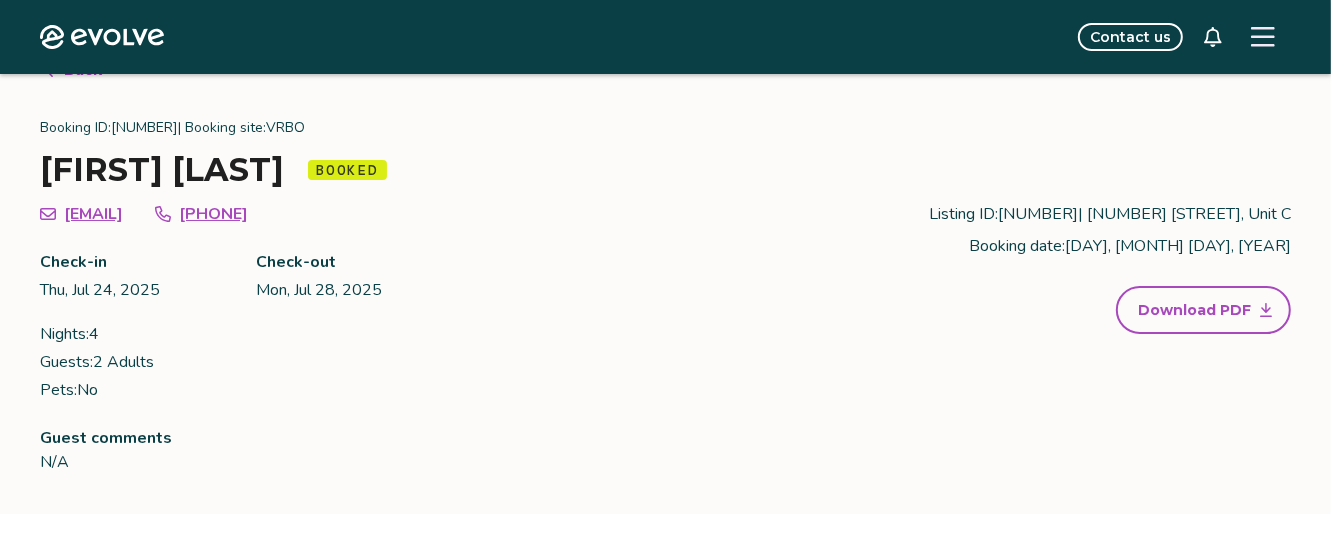scroll, scrollTop: 11, scrollLeft: 0, axis: vertical 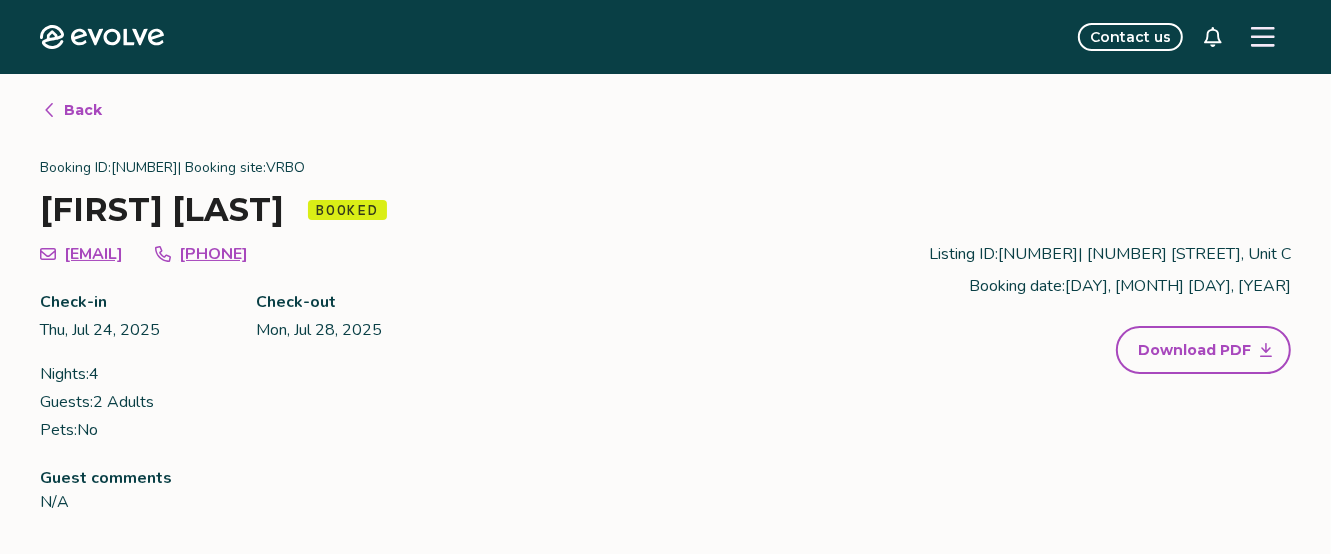 click 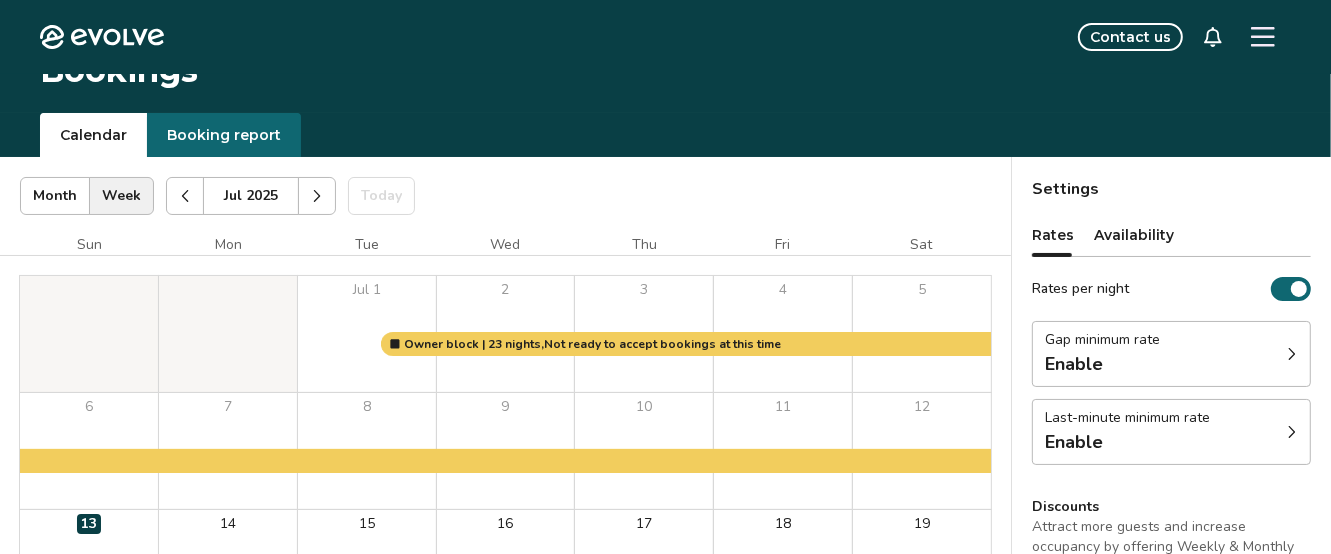 scroll, scrollTop: 0, scrollLeft: 0, axis: both 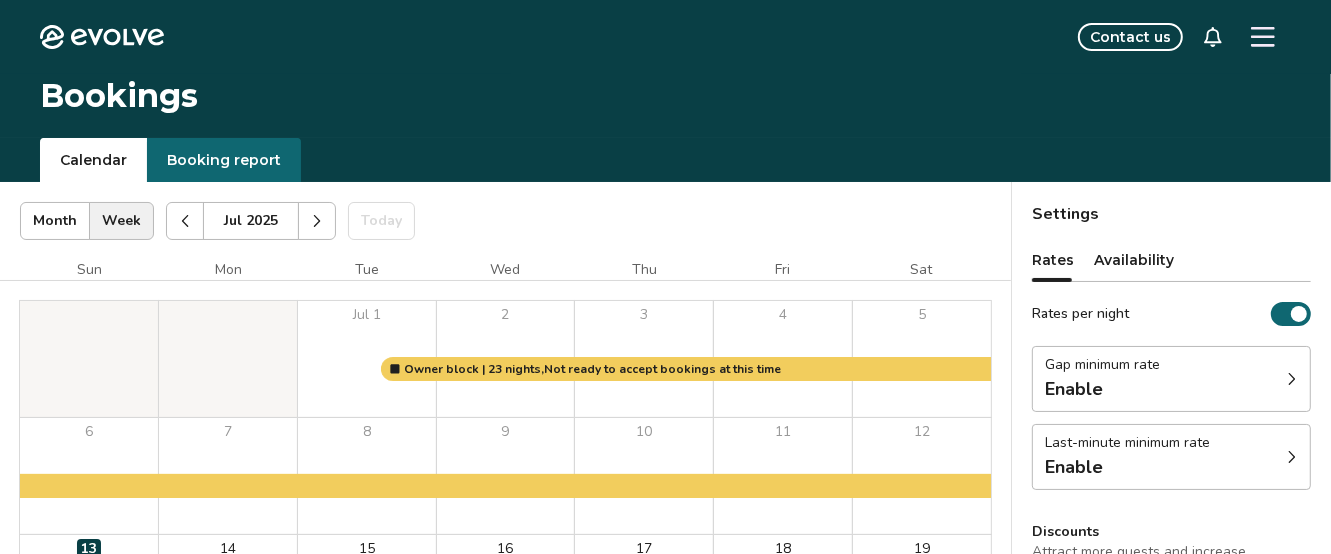 click on "Month" at bounding box center [55, 221] 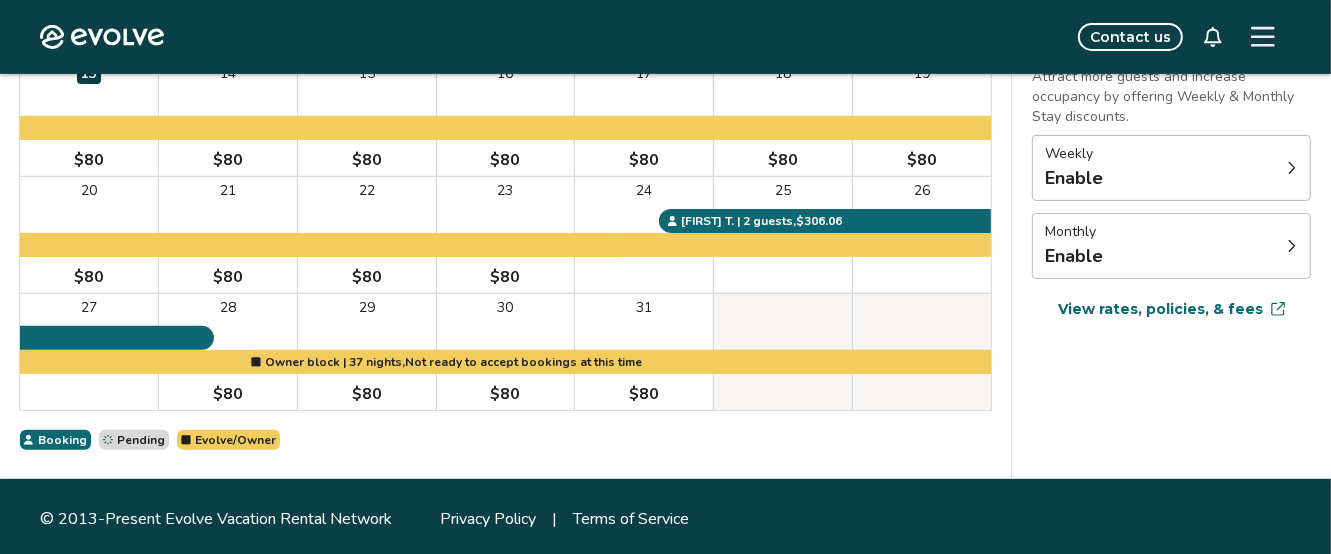 scroll, scrollTop: 480, scrollLeft: 0, axis: vertical 